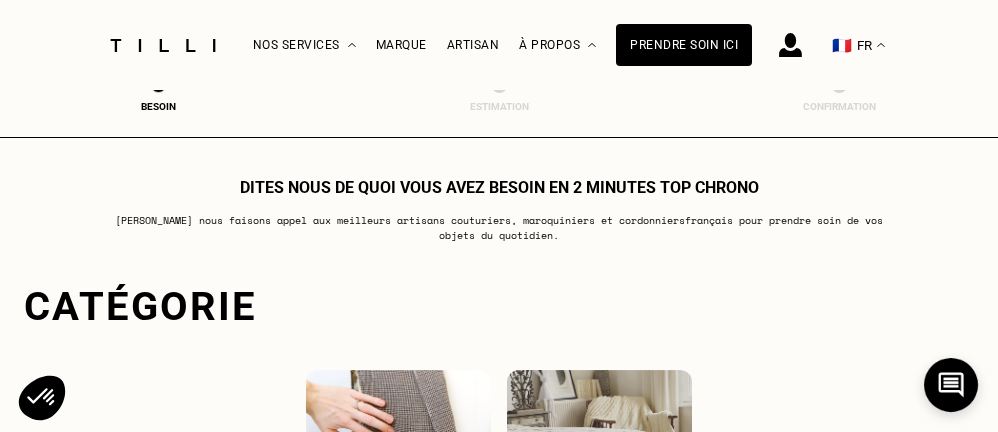 scroll, scrollTop: 0, scrollLeft: 0, axis: both 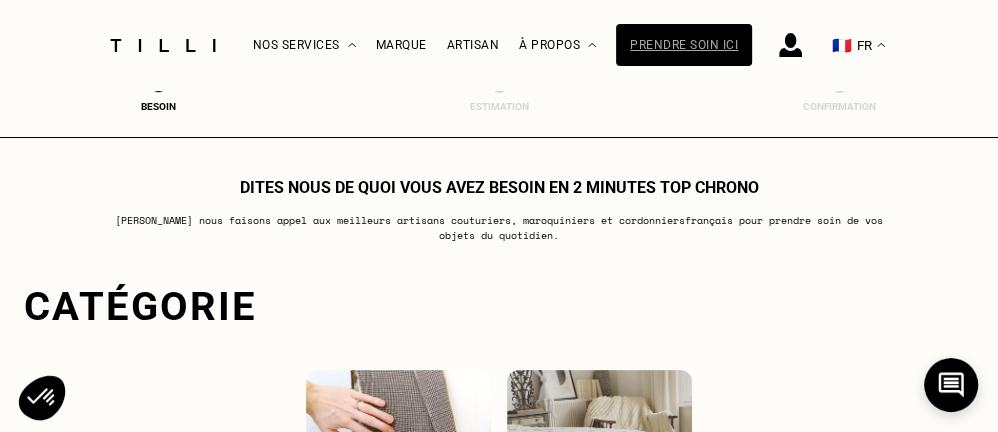 click on "Prendre soin ici" at bounding box center (684, 45) 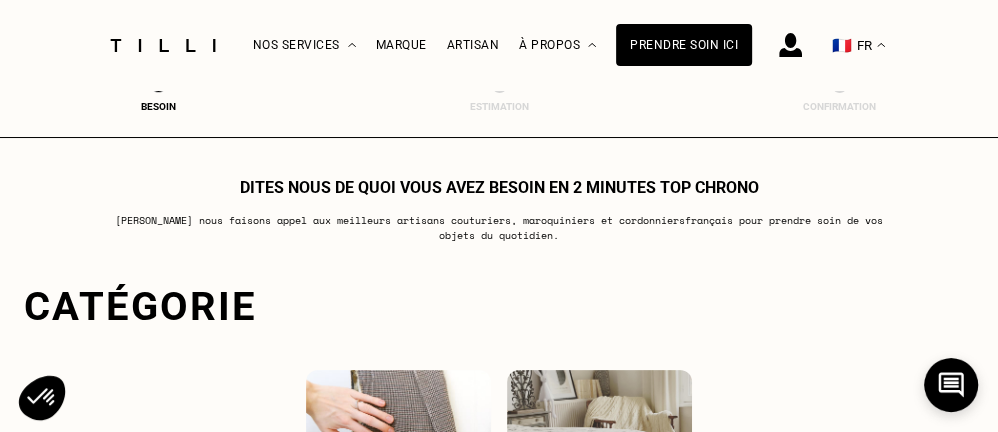 click on "🇫🇷" at bounding box center (842, 45) 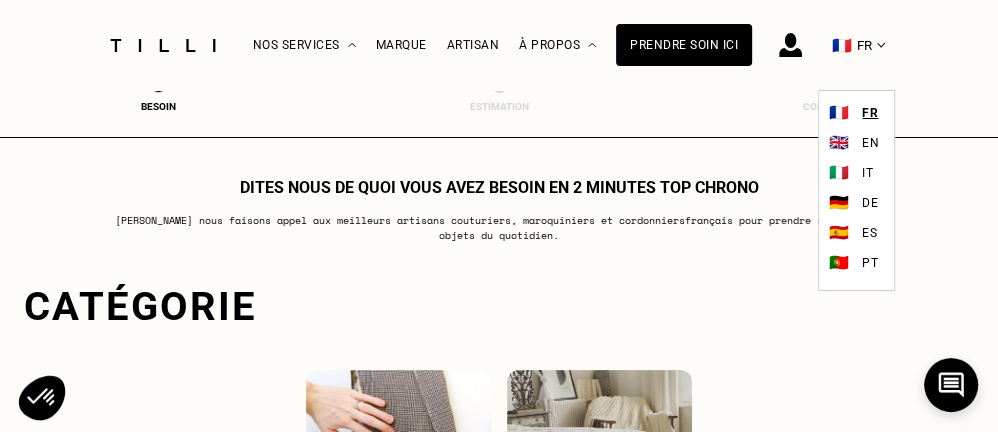 click at bounding box center [790, 45] 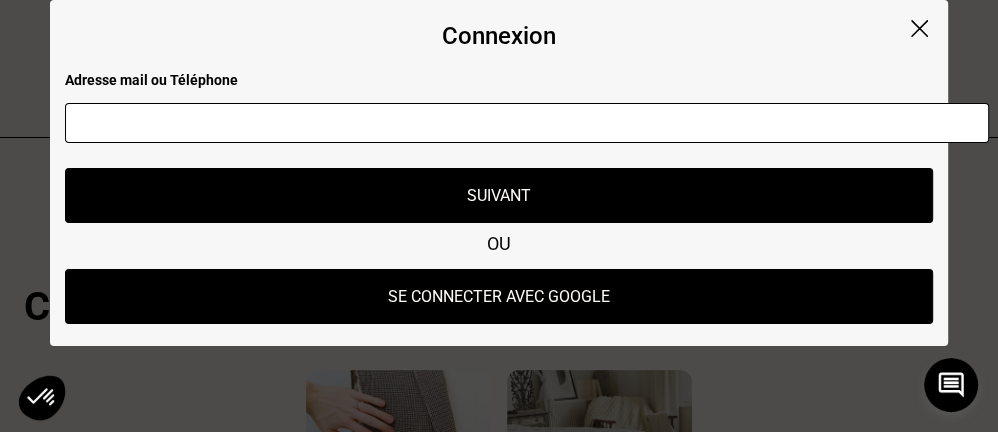 scroll, scrollTop: 100, scrollLeft: 0, axis: vertical 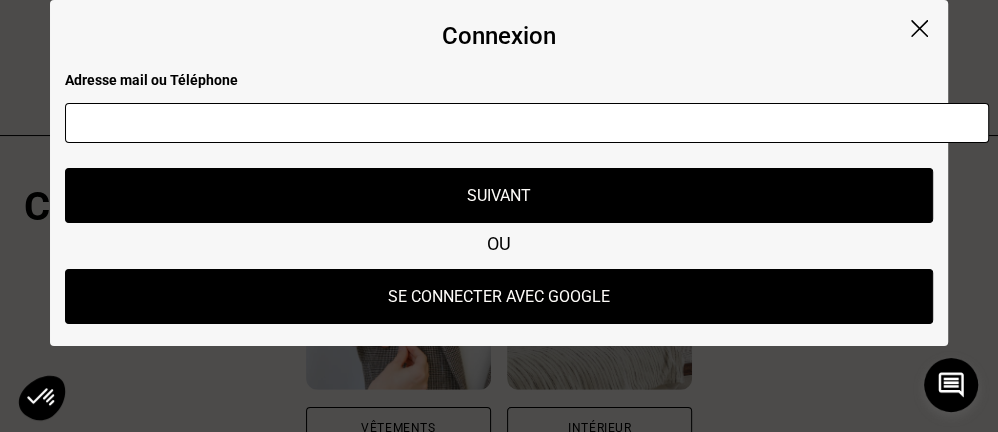 click at bounding box center (527, 123) 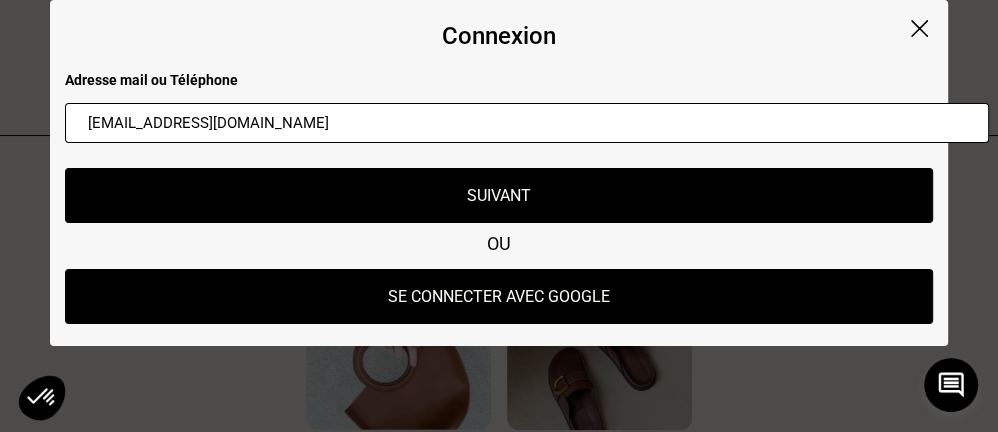 scroll, scrollTop: 300, scrollLeft: 0, axis: vertical 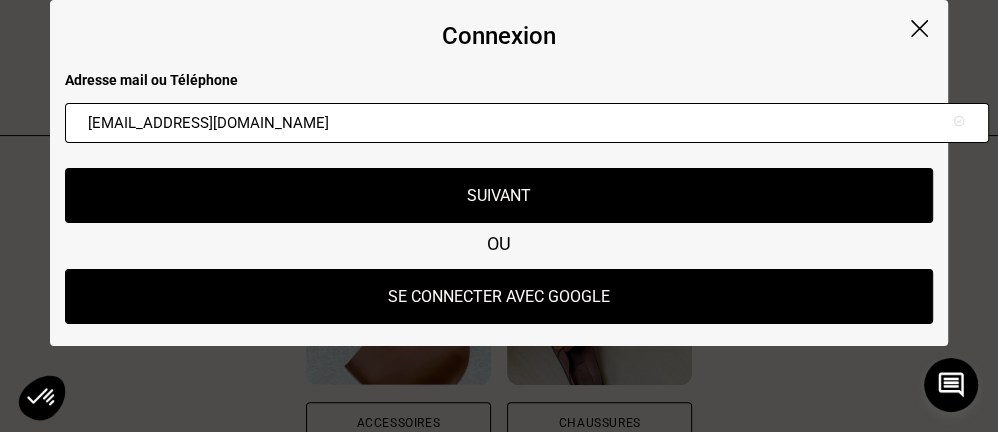 click on "Se connecter avec Google" at bounding box center [499, 296] 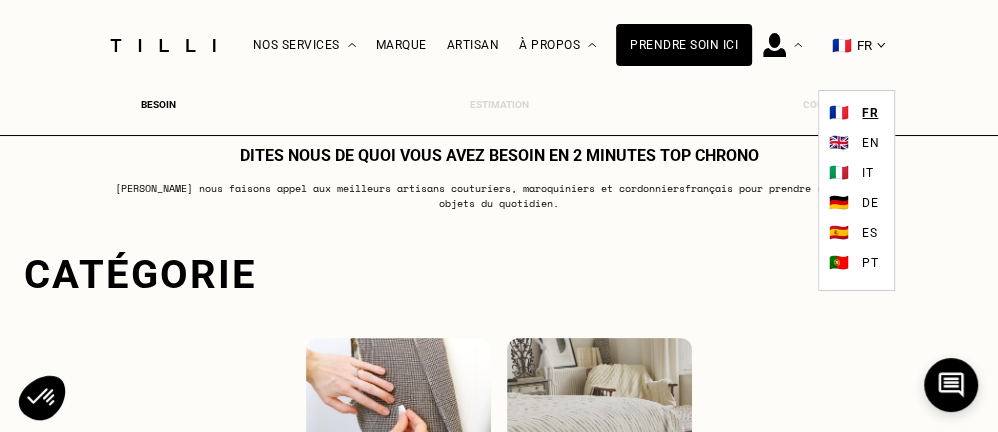 scroll, scrollTop: 0, scrollLeft: 0, axis: both 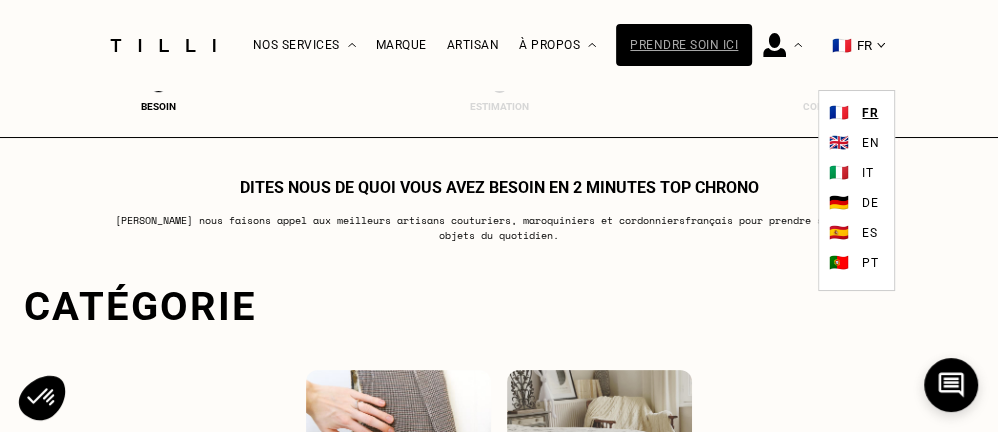 click on "Prendre soin ici" at bounding box center [684, 45] 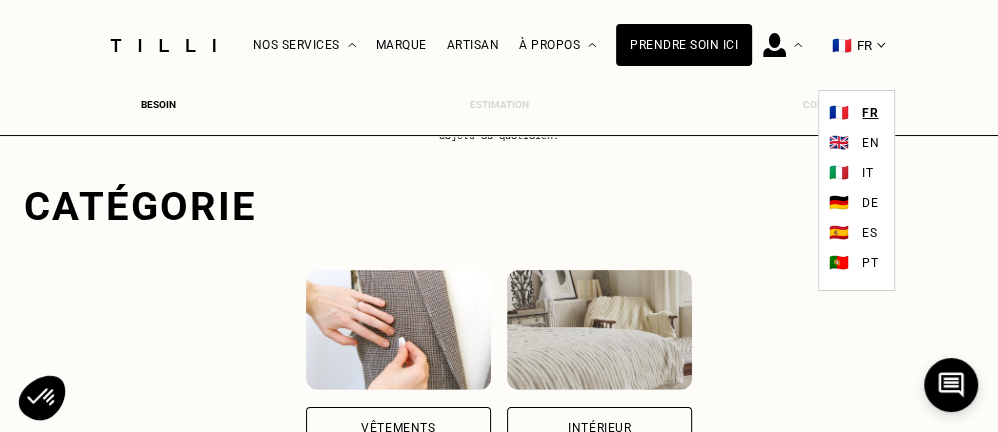 scroll, scrollTop: 200, scrollLeft: 0, axis: vertical 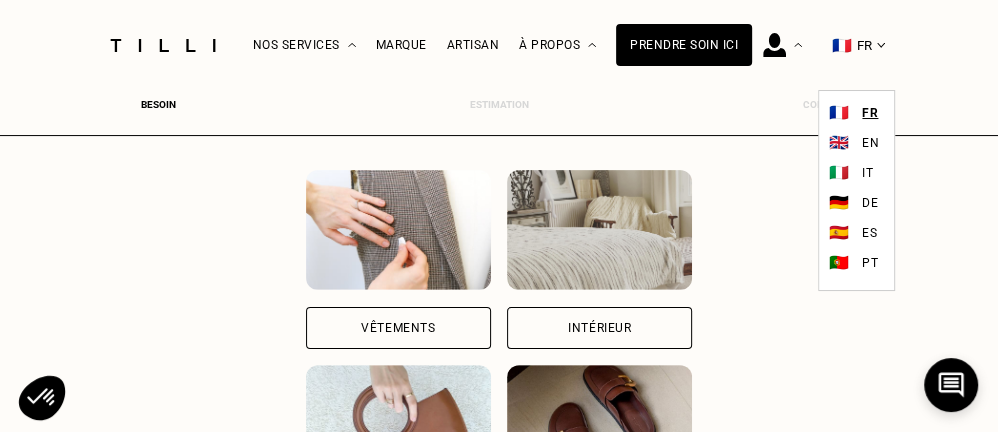 click at bounding box center [398, 230] 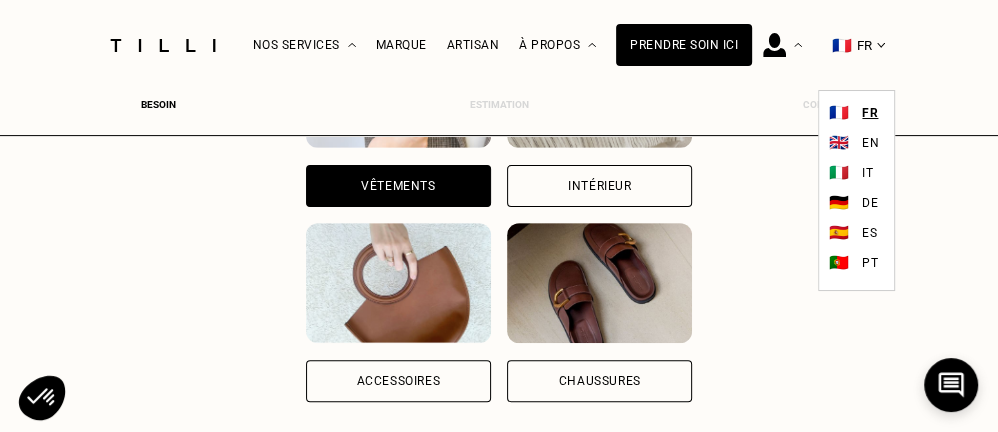 scroll, scrollTop: 300, scrollLeft: 7, axis: both 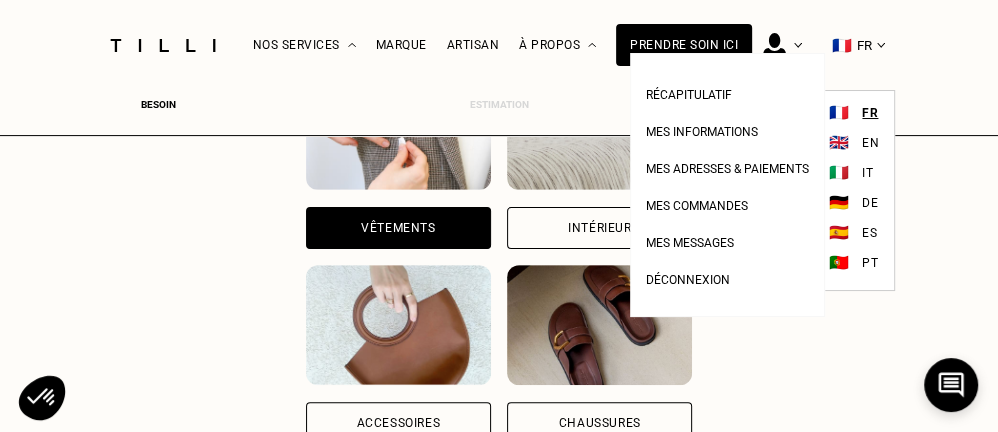 click at bounding box center (774, 45) 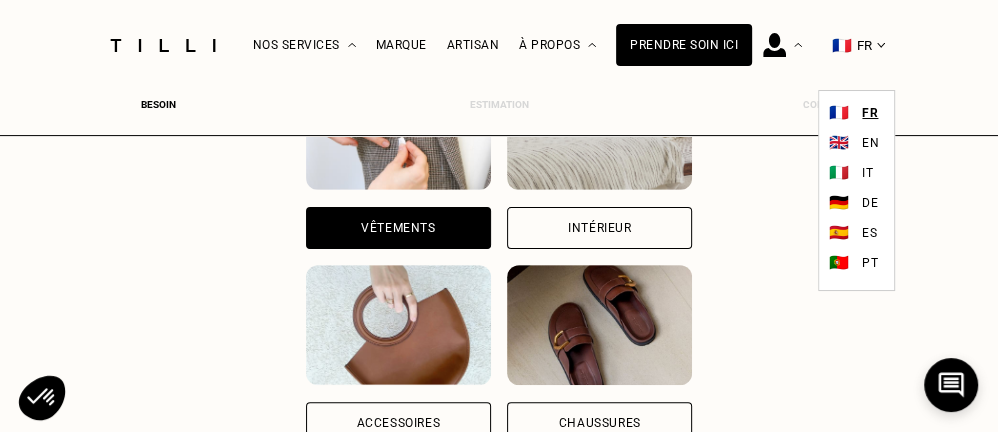 drag, startPoint x: 8, startPoint y: 303, endPoint x: 20, endPoint y: 282, distance: 24.186773 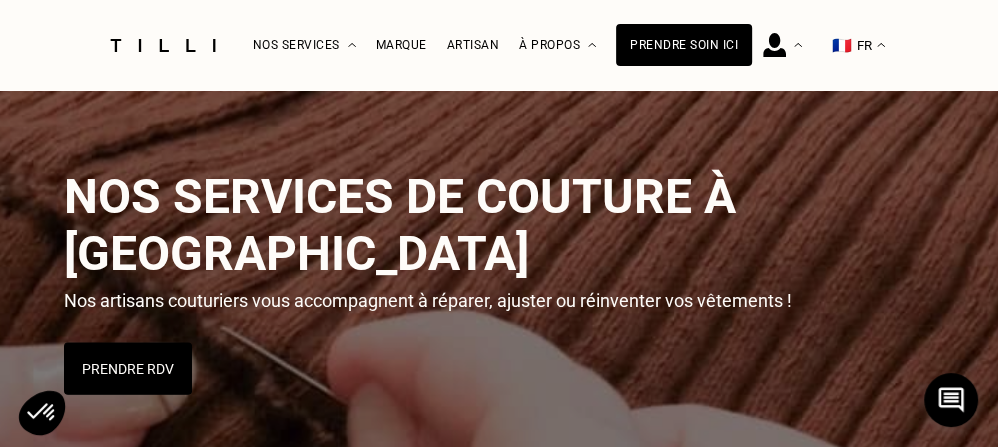 scroll, scrollTop: 300, scrollLeft: 0, axis: vertical 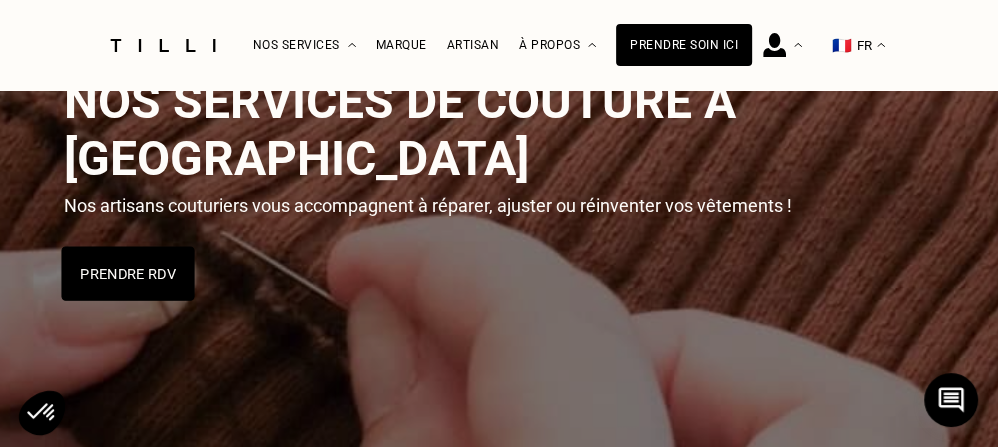 click on "Prendre RDV" at bounding box center [127, 273] 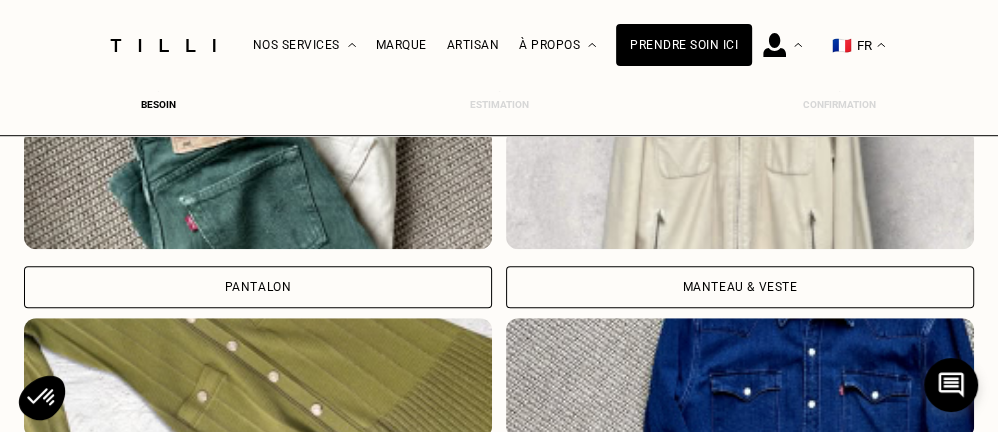 scroll, scrollTop: 613, scrollLeft: 7, axis: both 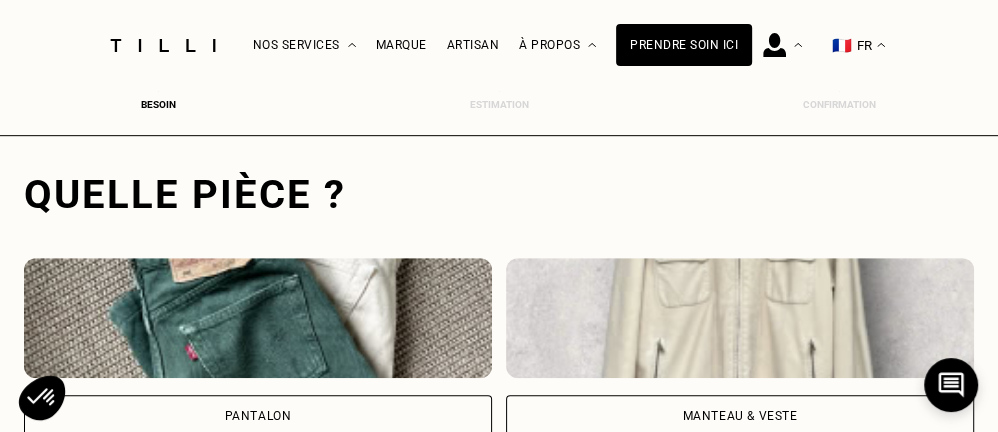 click at bounding box center [258, 318] 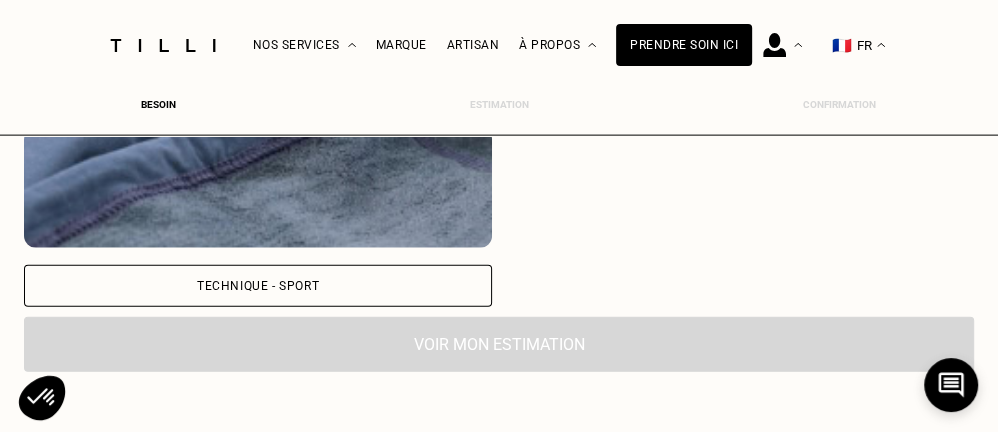 scroll, scrollTop: 2462, scrollLeft: 7, axis: both 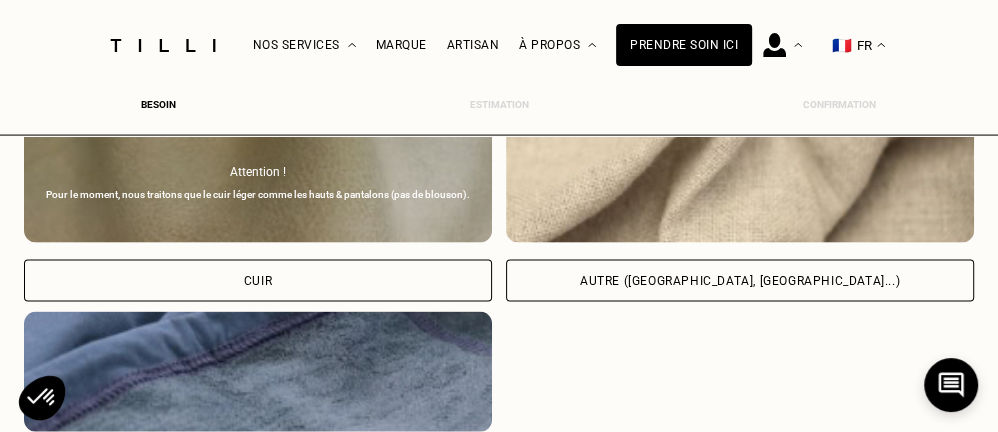 click on "Autre ([GEOGRAPHIC_DATA], [GEOGRAPHIC_DATA]...)" at bounding box center (740, 281) 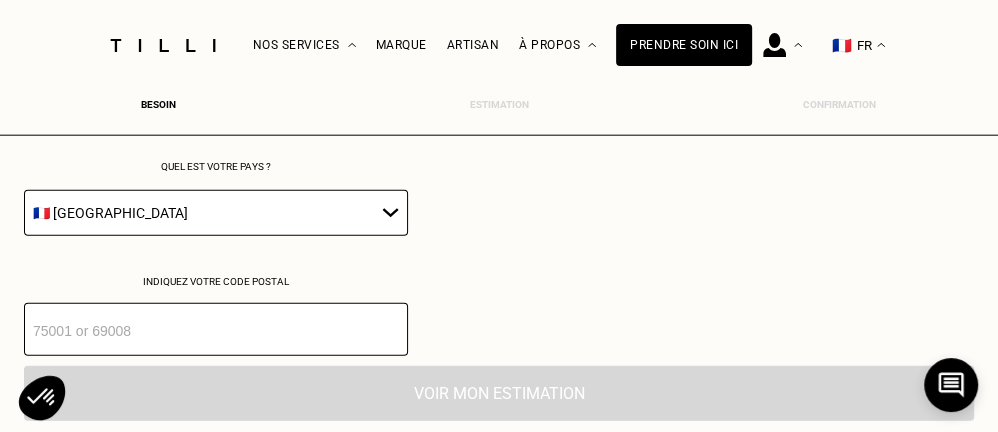 scroll, scrollTop: 3019, scrollLeft: 7, axis: both 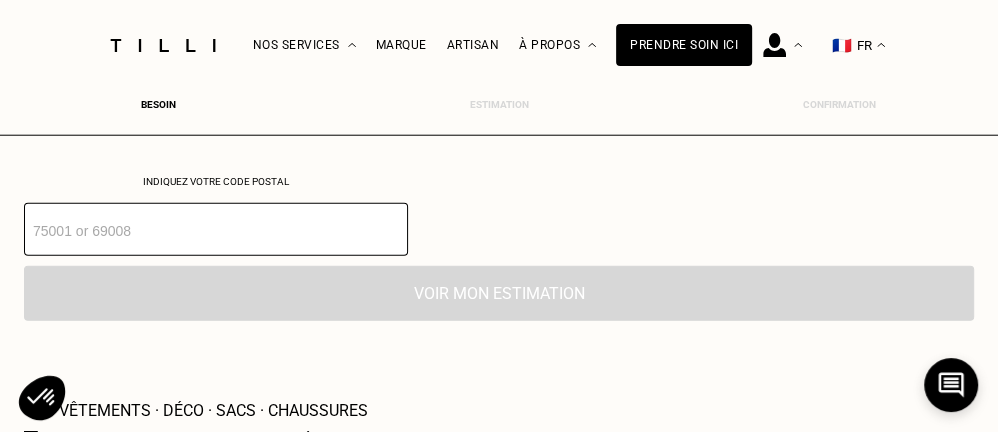 click at bounding box center (216, 229) 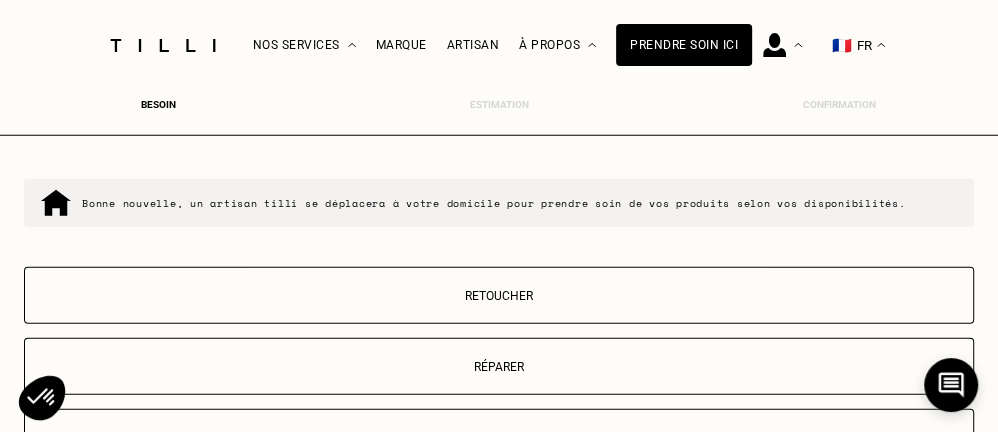 scroll, scrollTop: 3243, scrollLeft: 7, axis: both 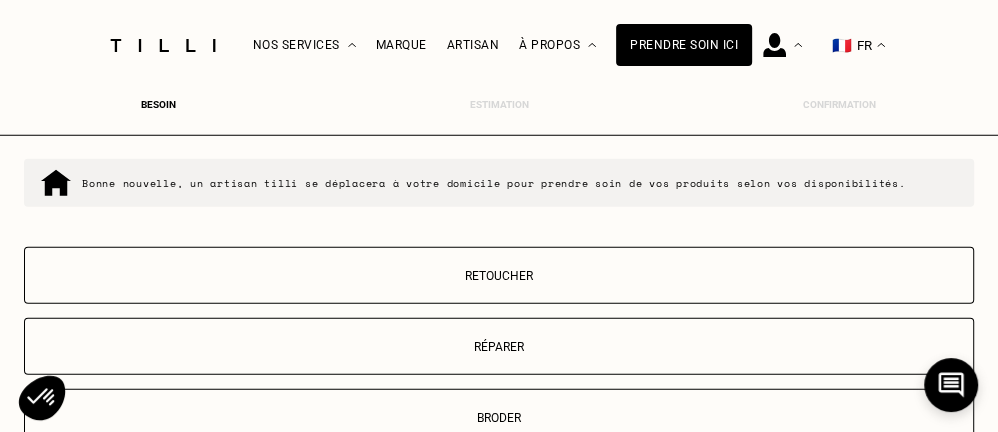 click on "Retoucher" at bounding box center (499, 276) 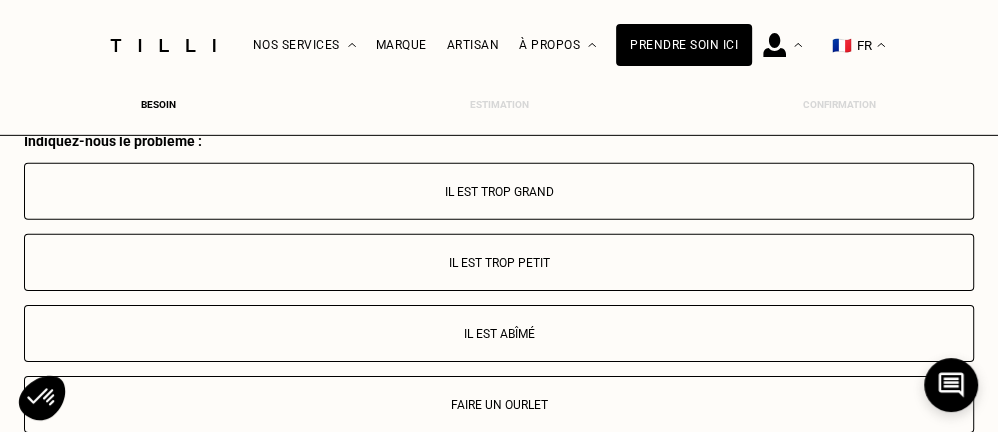 scroll, scrollTop: 3669, scrollLeft: 7, axis: both 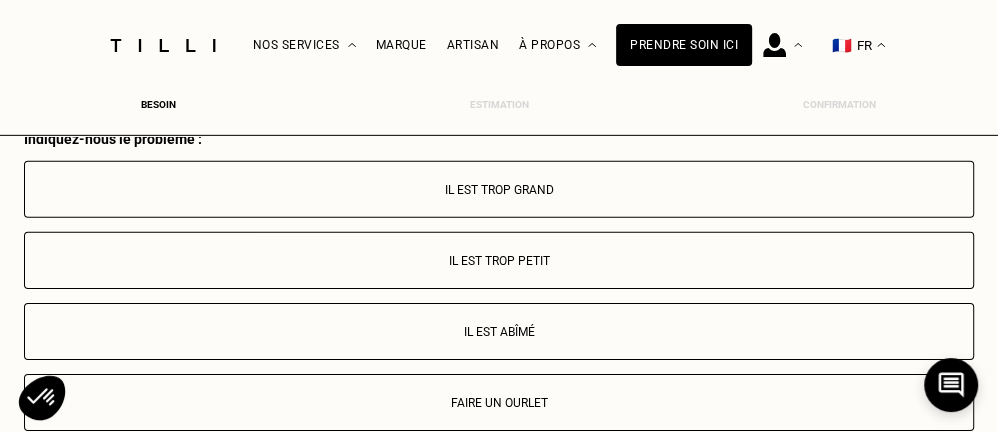 click on "Il est trop grand" at bounding box center (499, 189) 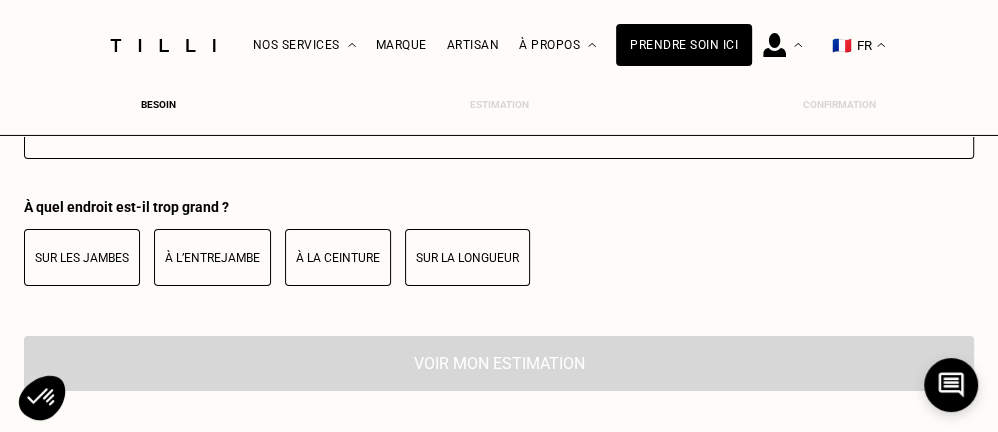 scroll, scrollTop: 3981, scrollLeft: 7, axis: both 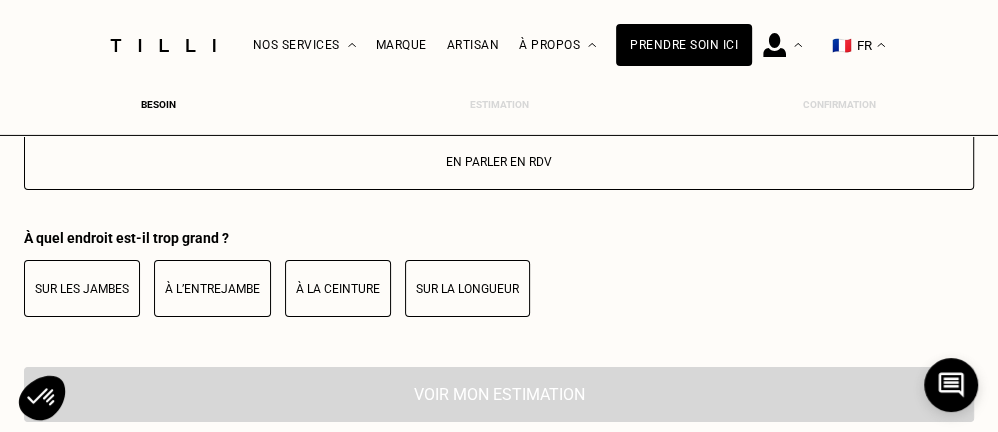 click on "Sur la longueur" at bounding box center [467, 289] 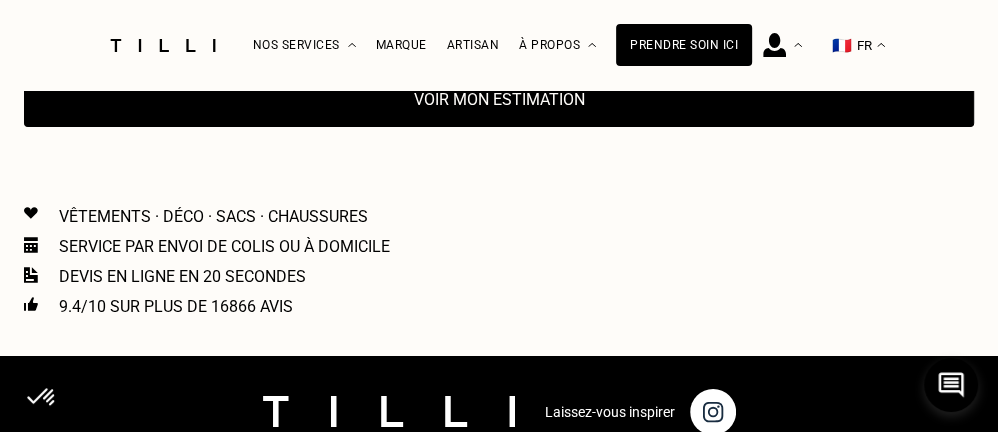 scroll, scrollTop: 4181, scrollLeft: 7, axis: both 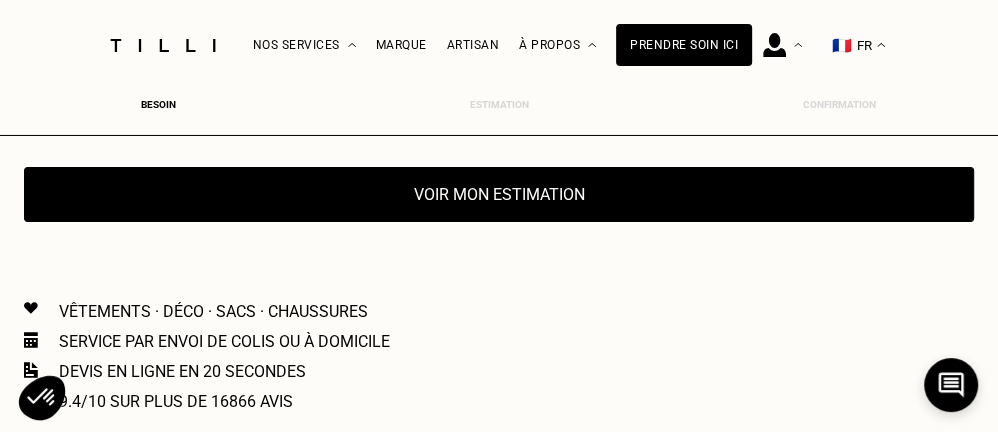click on "Voir mon estimation" at bounding box center [499, 194] 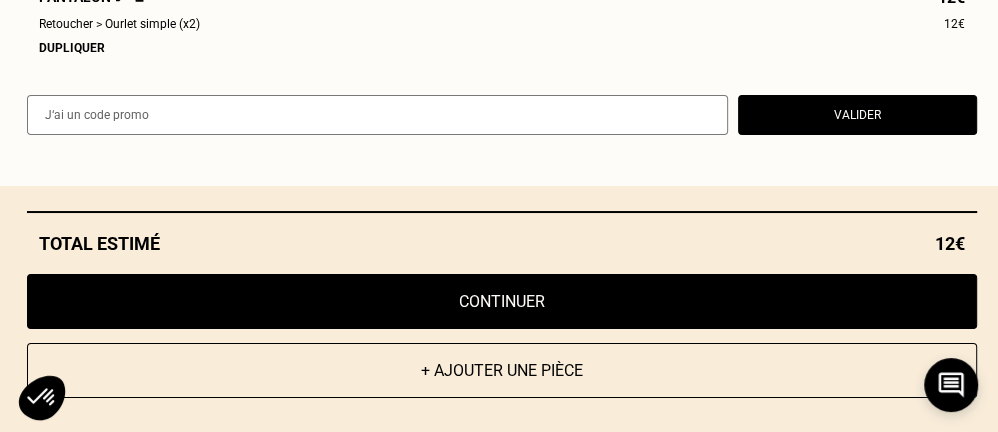 scroll, scrollTop: 3781, scrollLeft: 7, axis: both 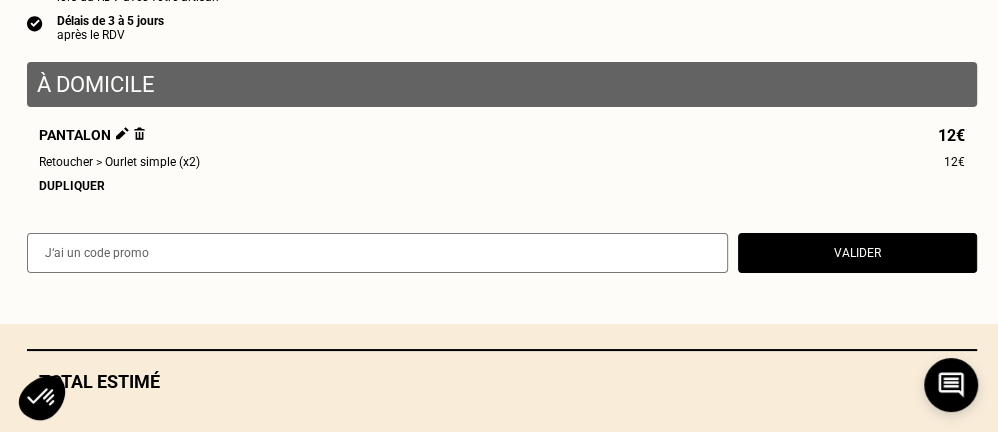 select on "FR" 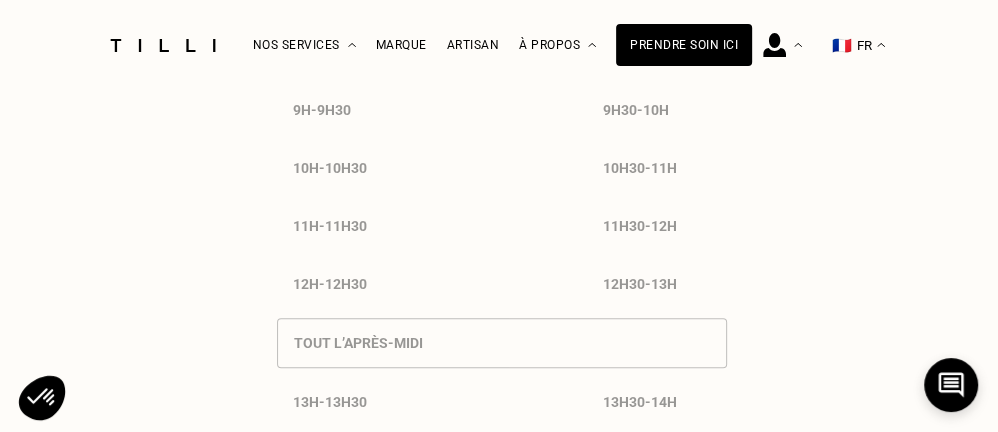 type on "06 09 36 75 61" 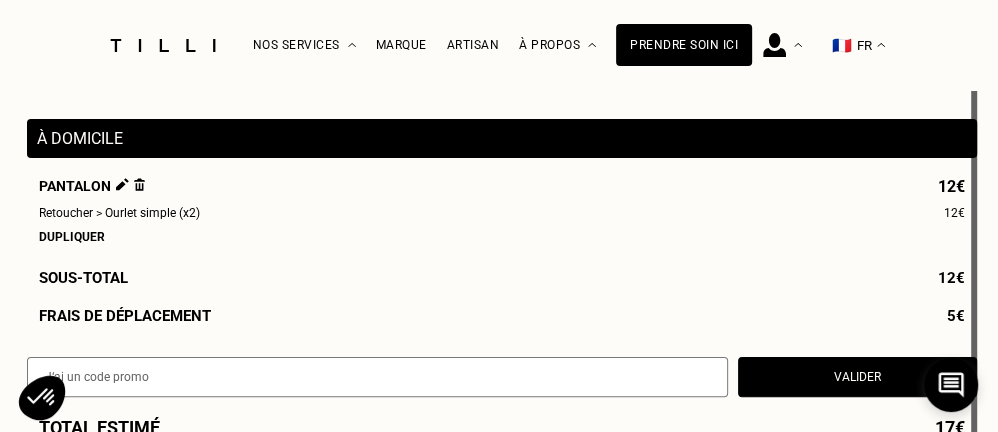 scroll, scrollTop: 0, scrollLeft: 0, axis: both 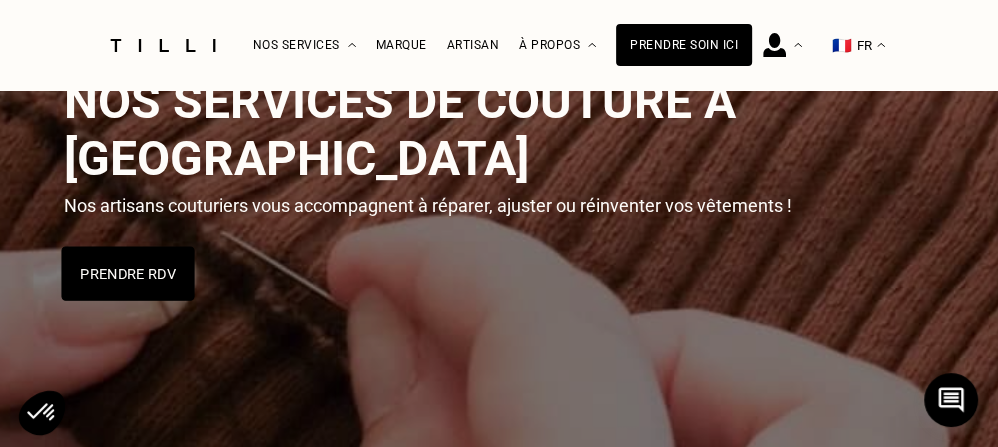 click on "Prendre RDV" at bounding box center [127, 273] 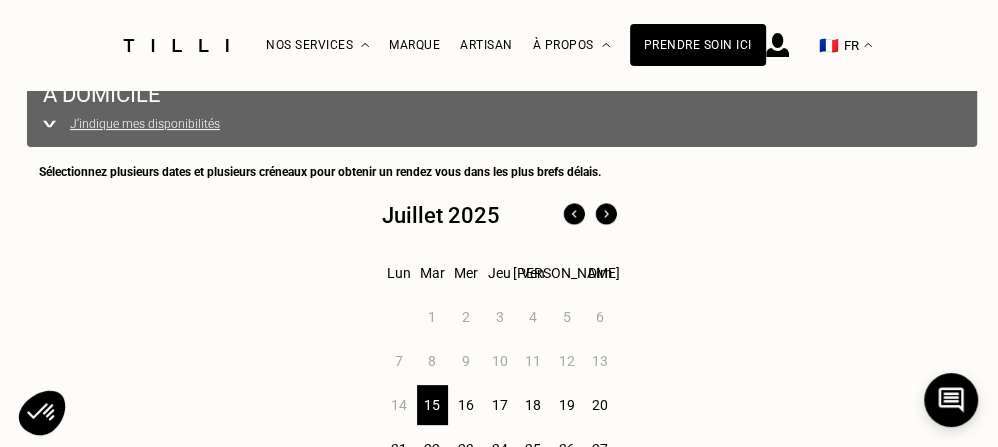 select on "FR" 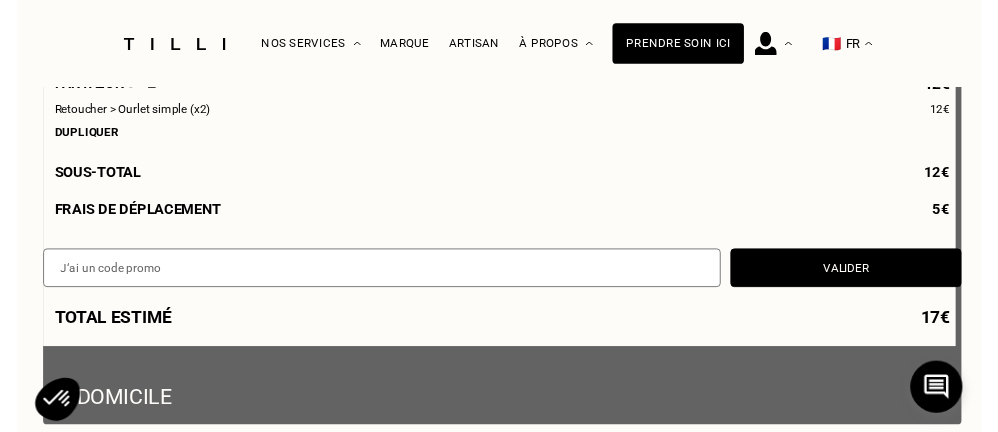 scroll, scrollTop: 0, scrollLeft: 0, axis: both 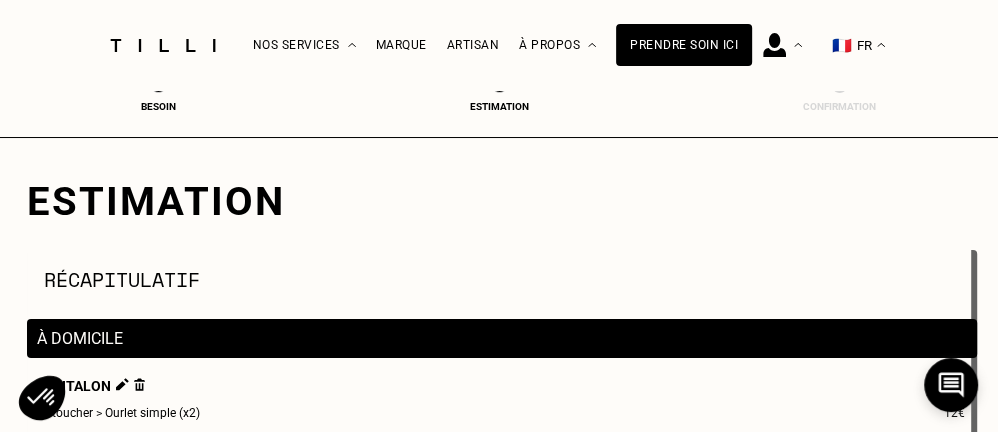 type on "06 09 36 75 61" 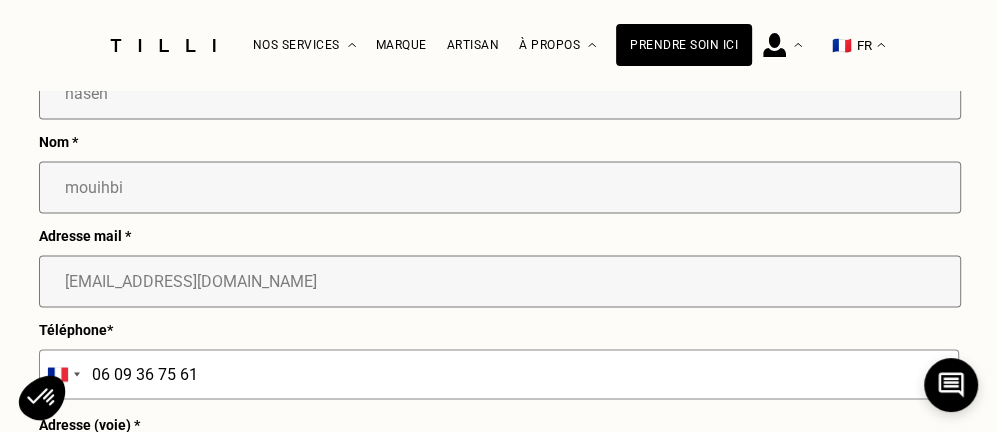 scroll, scrollTop: 2500, scrollLeft: 0, axis: vertical 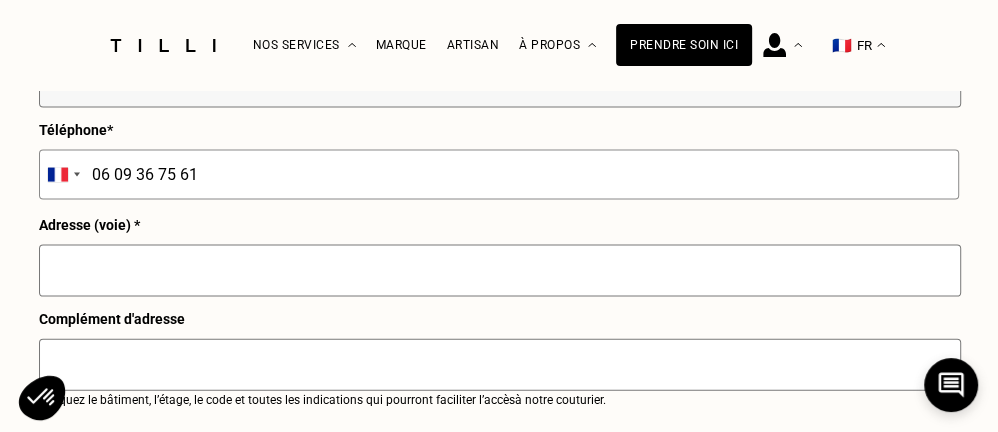click at bounding box center (500, 271) 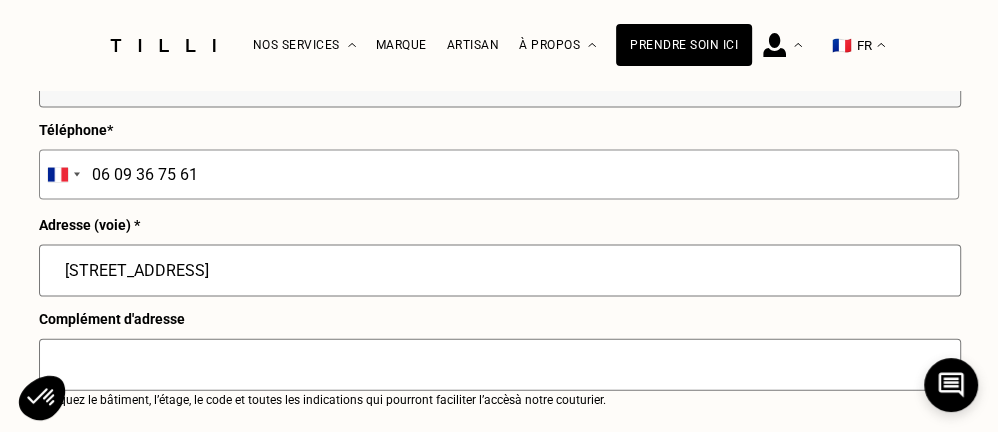 type on "85rue des blancs vilains" 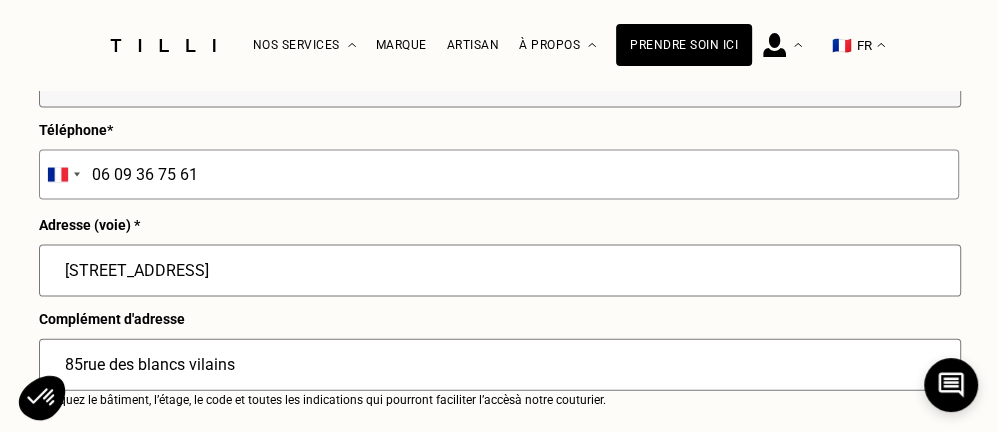 type on "Montreuil" 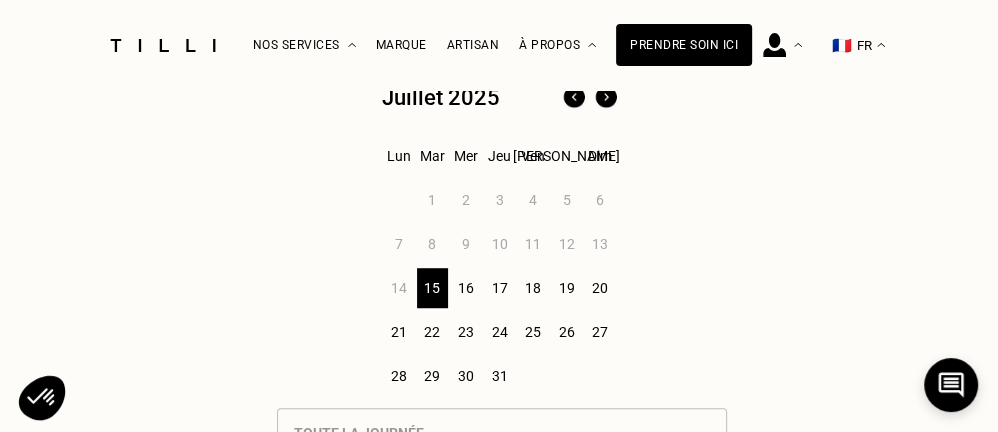 scroll, scrollTop: 700, scrollLeft: 0, axis: vertical 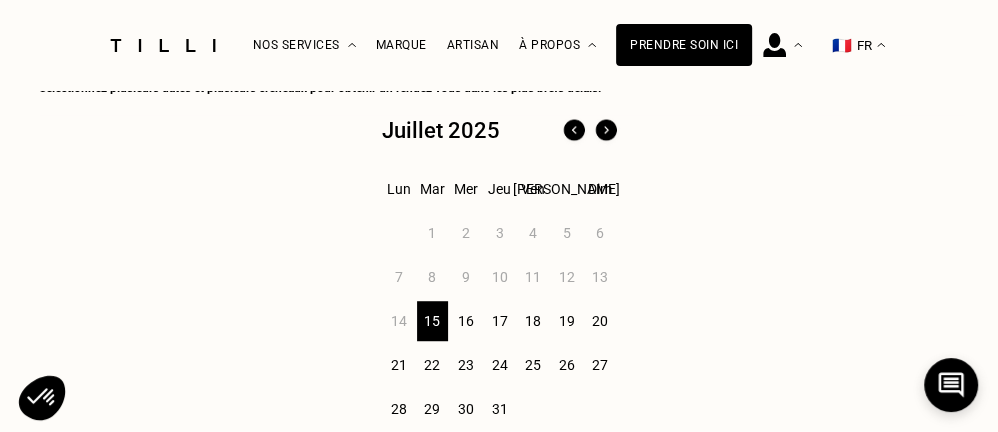 click on "16" at bounding box center [466, 321] 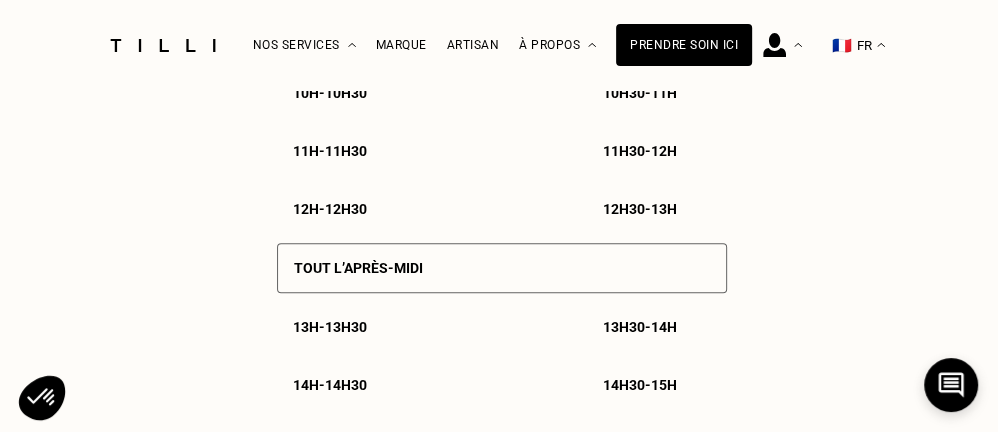 scroll, scrollTop: 1421, scrollLeft: 0, axis: vertical 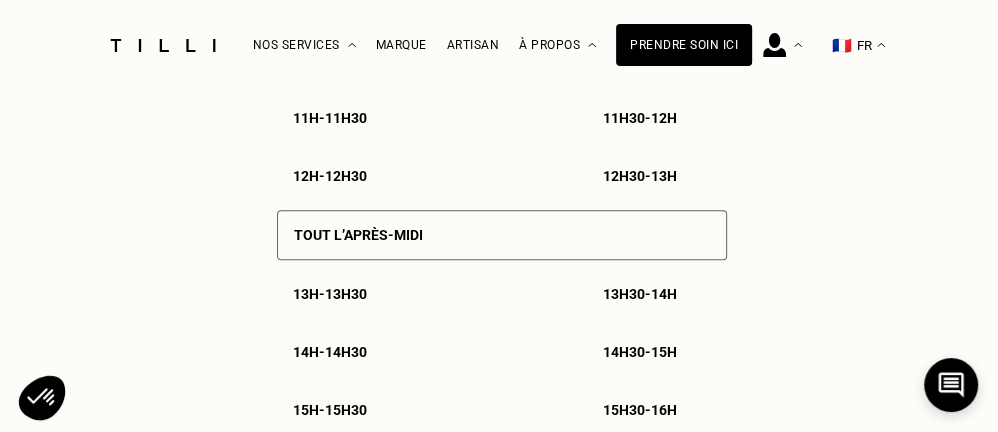 click on "14h  -  14h30" at bounding box center [330, 352] 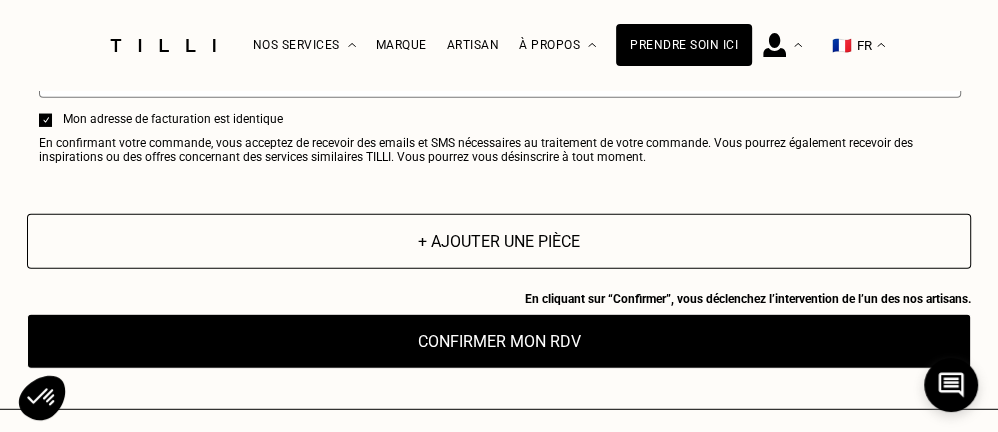 scroll, scrollTop: 3269, scrollLeft: 0, axis: vertical 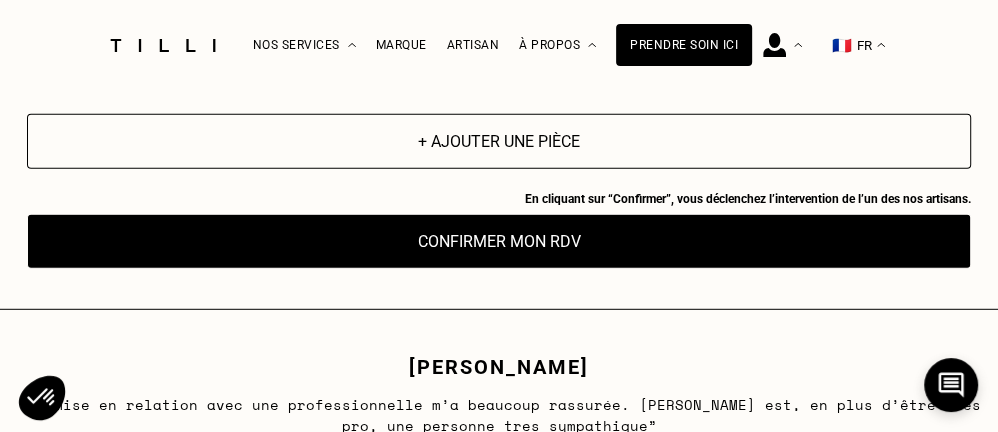 click on "Confirmer mon RDV" at bounding box center [499, 241] 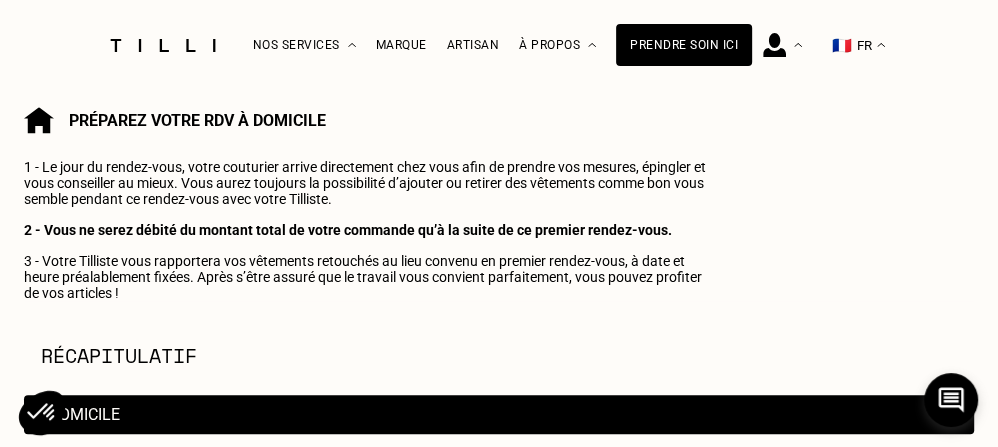 scroll, scrollTop: 700, scrollLeft: 0, axis: vertical 